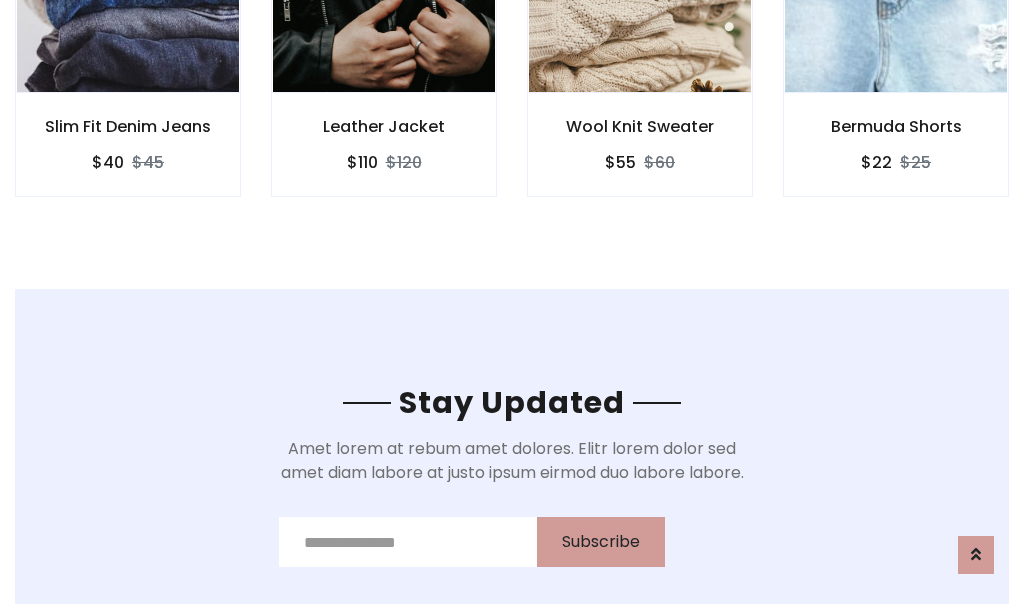 scroll, scrollTop: 3012, scrollLeft: 0, axis: vertical 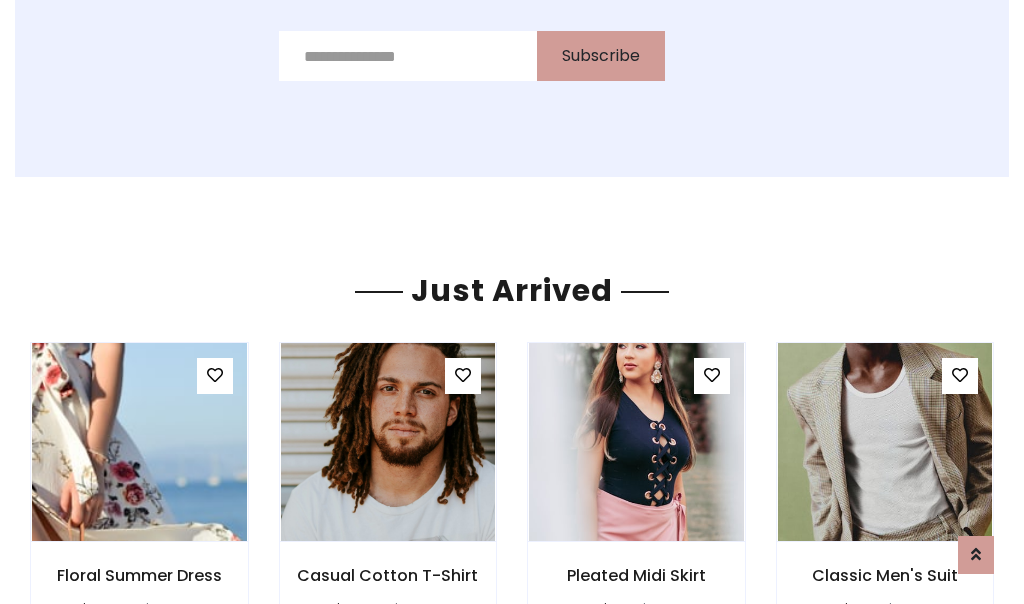 click on "Wool Knit Sweater
$55
$60" at bounding box center [640, -428] 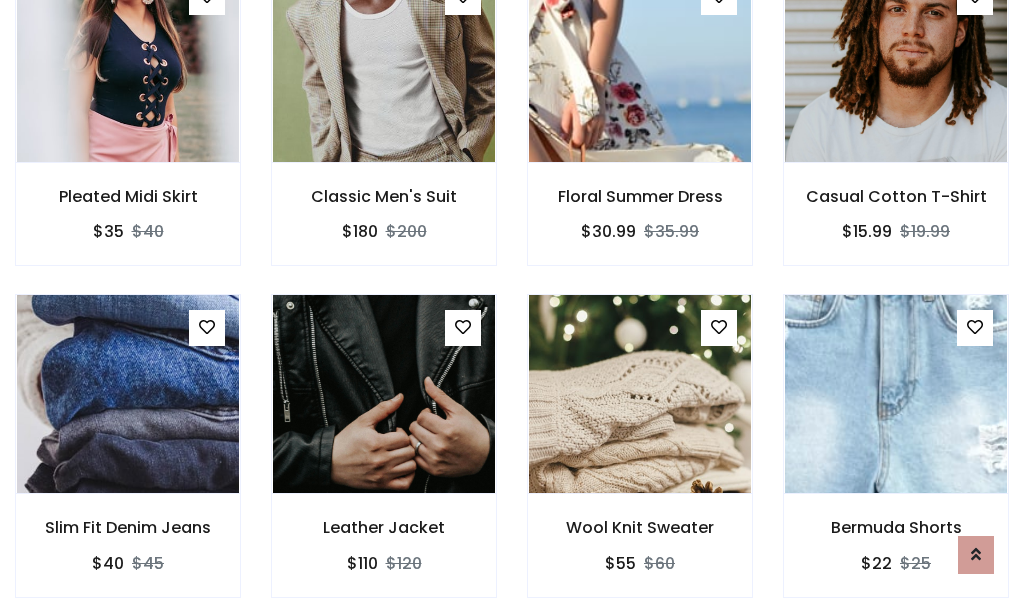 click on "Wool Knit Sweater
$55
$60" at bounding box center [640, 459] 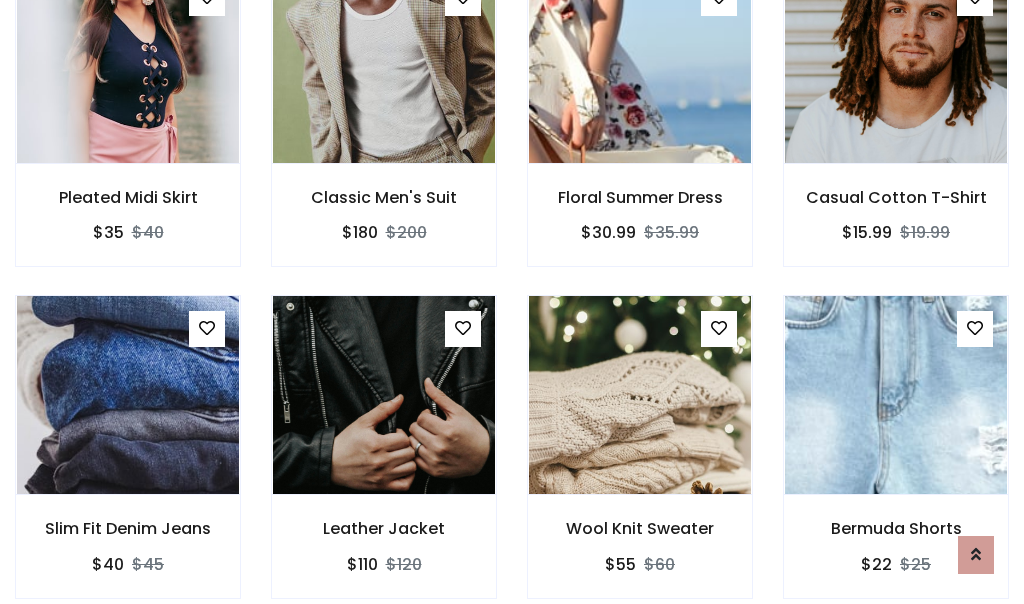 click on "Wool Knit Sweater
$55
$60" at bounding box center (640, 460) 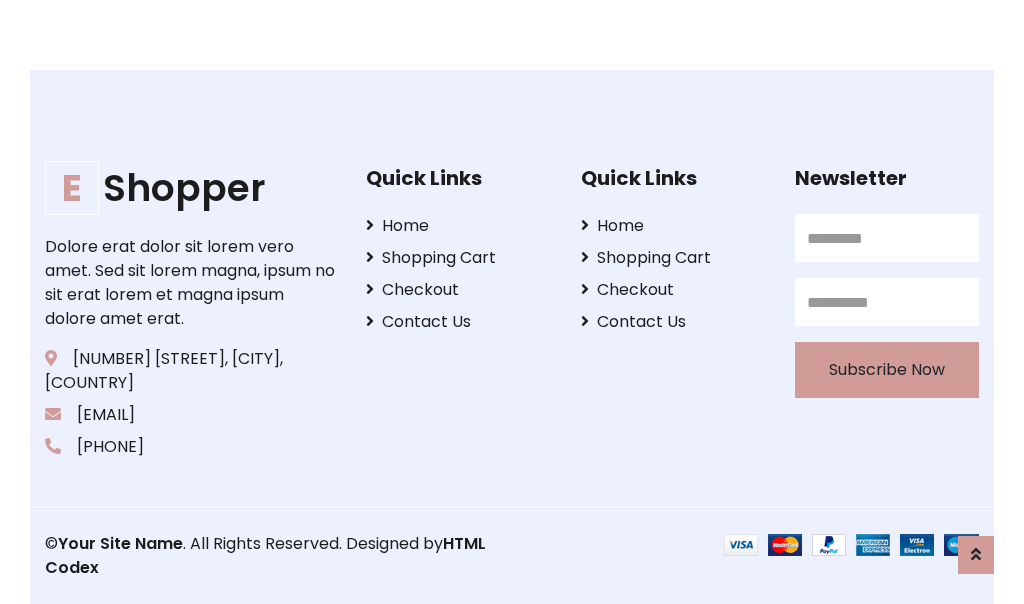 scroll, scrollTop: 3807, scrollLeft: 0, axis: vertical 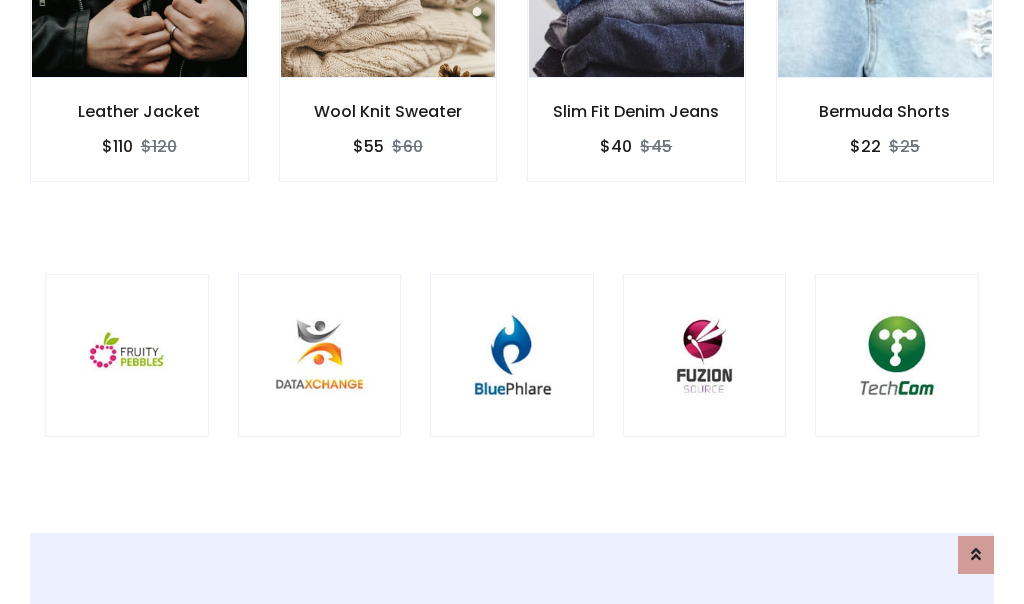 click at bounding box center (512, 356) 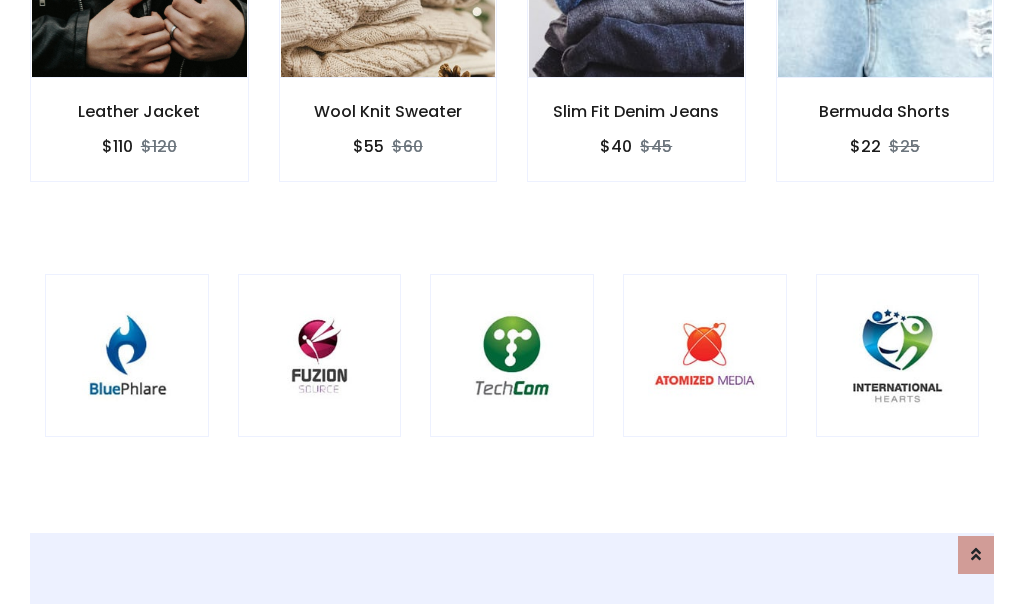 click at bounding box center (512, 356) 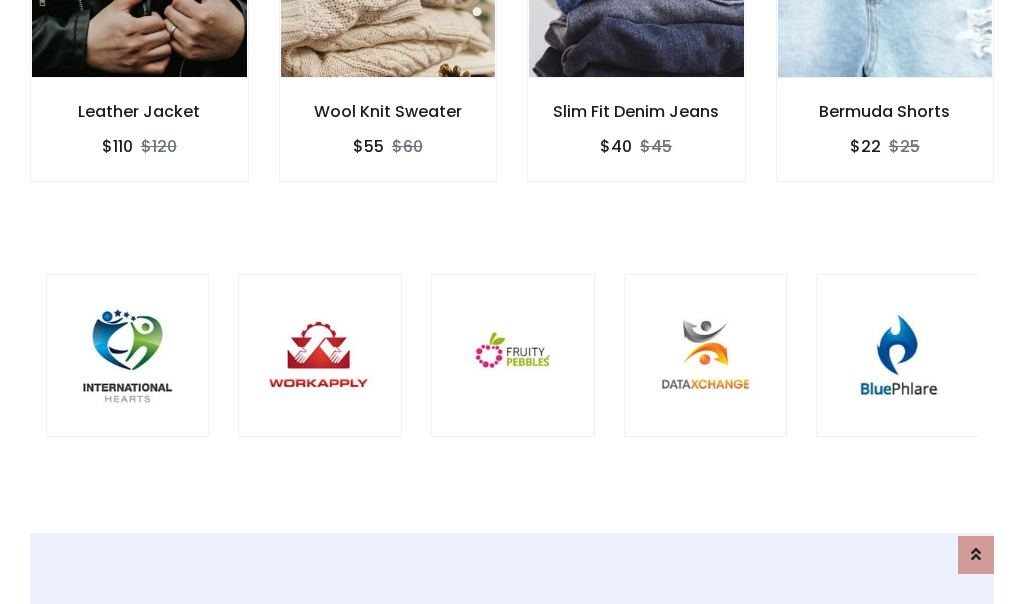 click at bounding box center [513, 356] 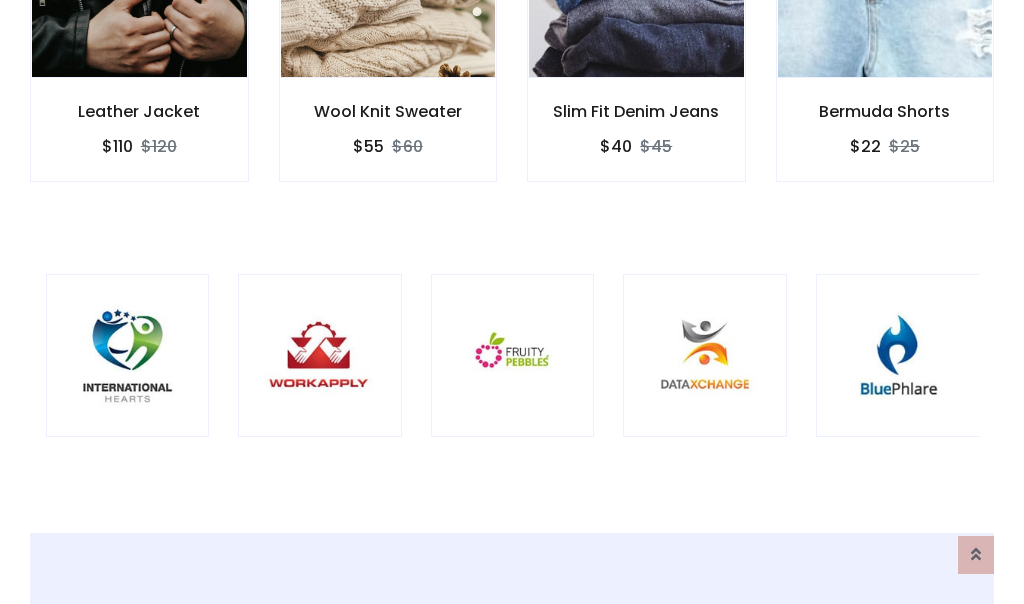 scroll, scrollTop: 0, scrollLeft: 0, axis: both 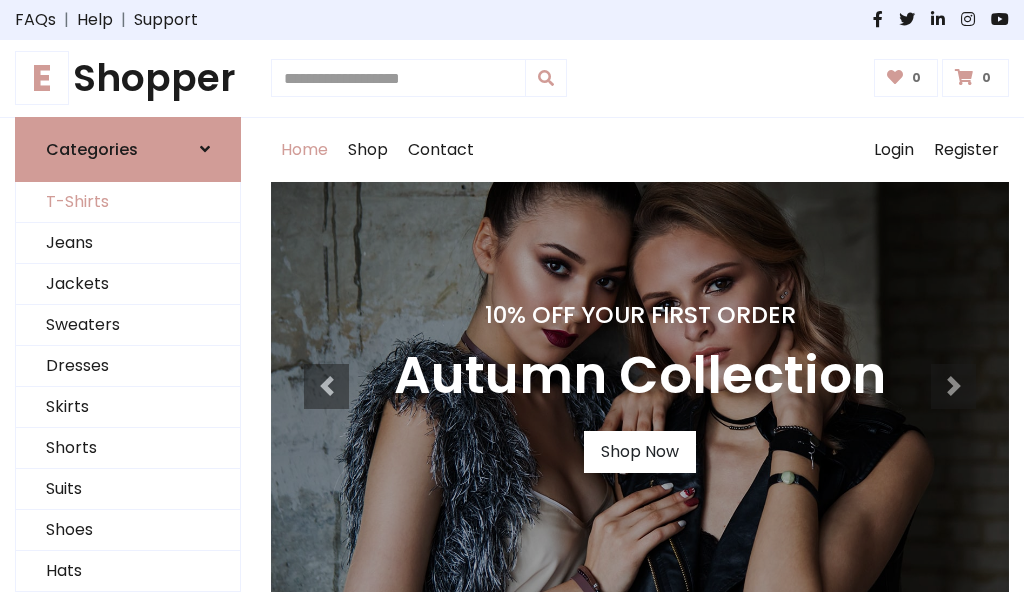 click on "T-Shirts" at bounding box center [128, 202] 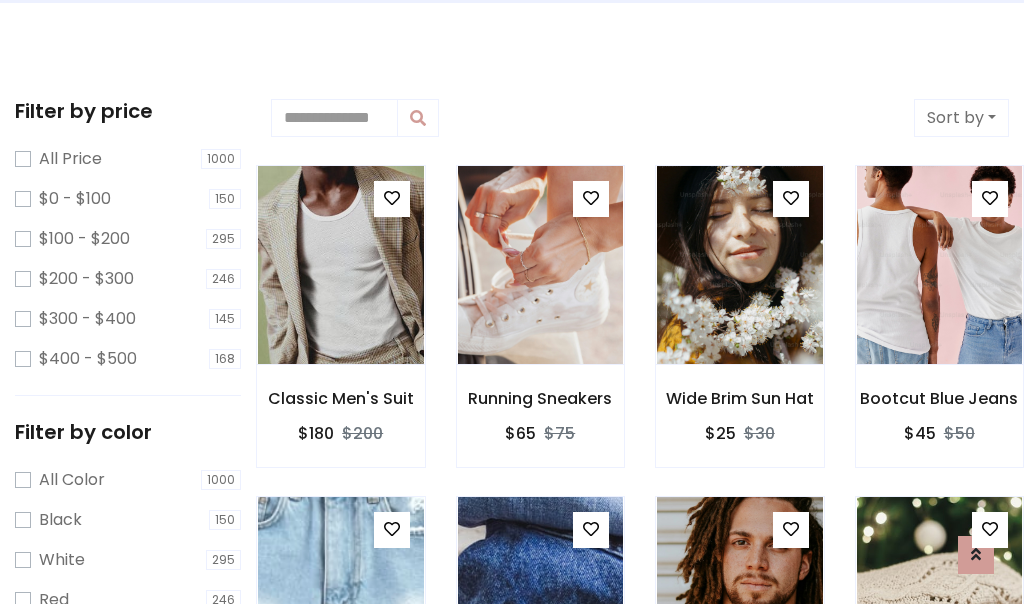 scroll, scrollTop: 0, scrollLeft: 0, axis: both 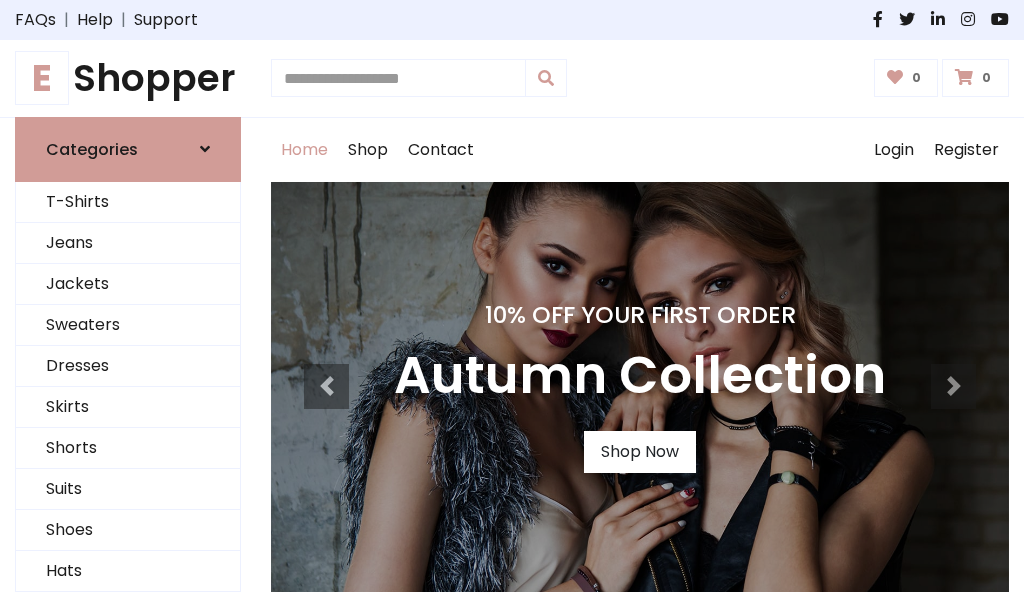 click on "E Shopper" at bounding box center (128, 78) 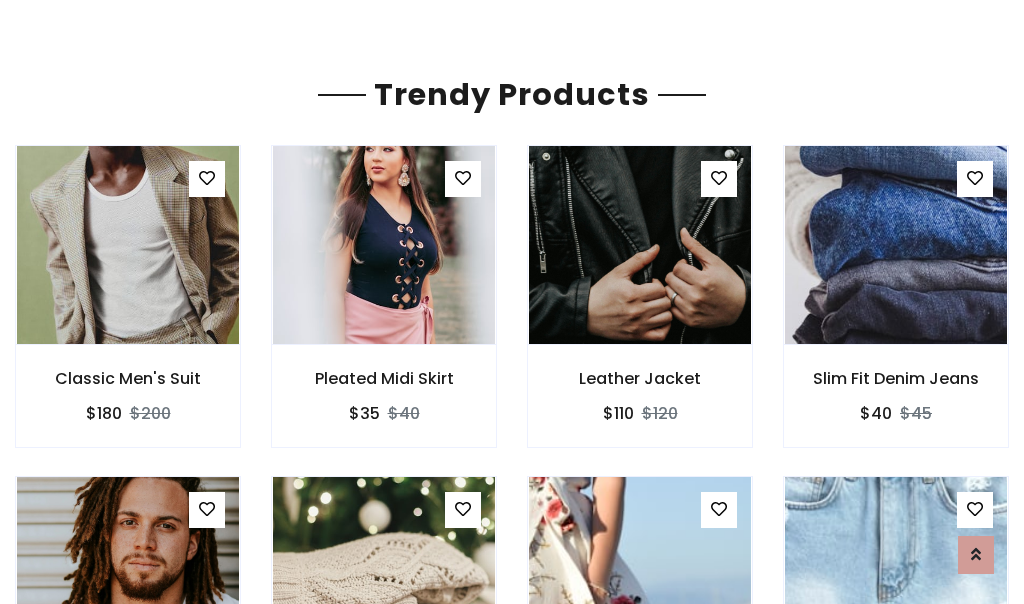 scroll, scrollTop: 118, scrollLeft: 0, axis: vertical 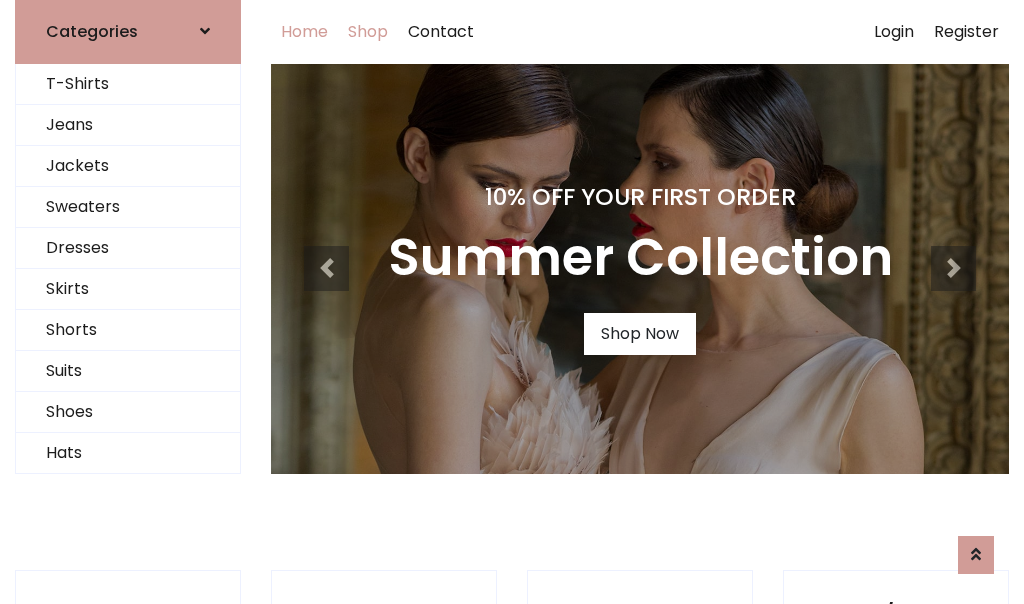 click on "Shop" at bounding box center (368, 32) 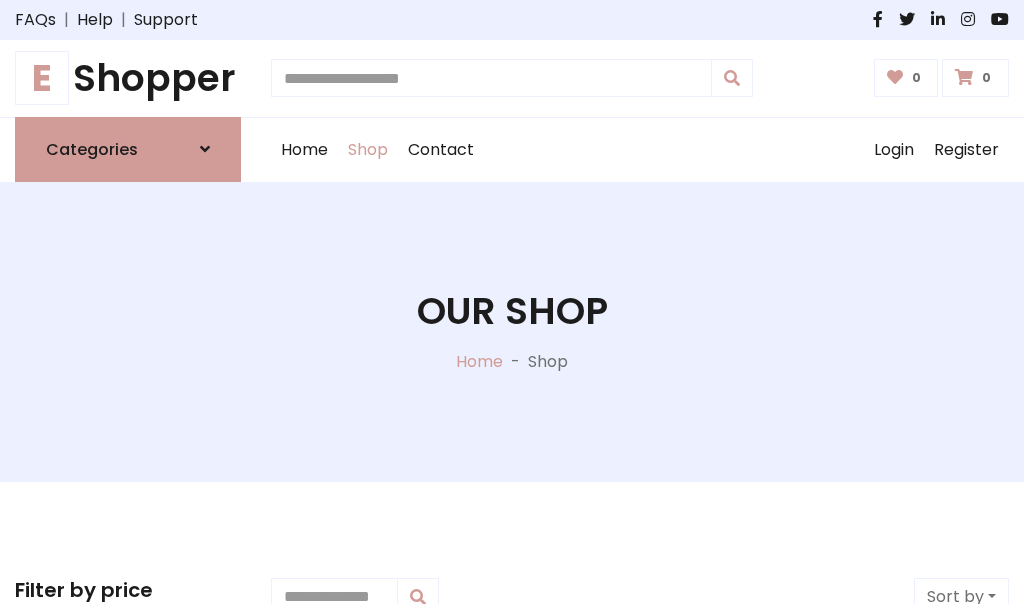 scroll, scrollTop: 0, scrollLeft: 0, axis: both 